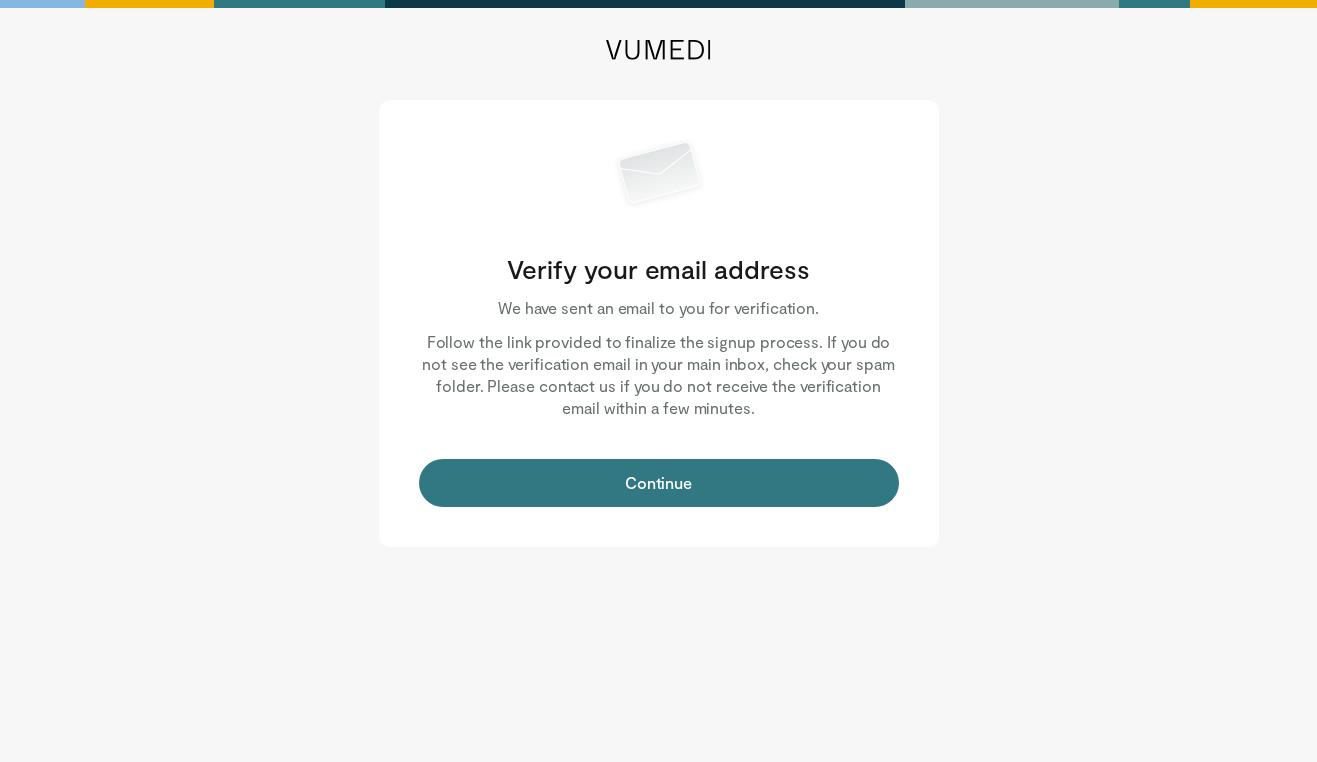 scroll, scrollTop: 0, scrollLeft: 0, axis: both 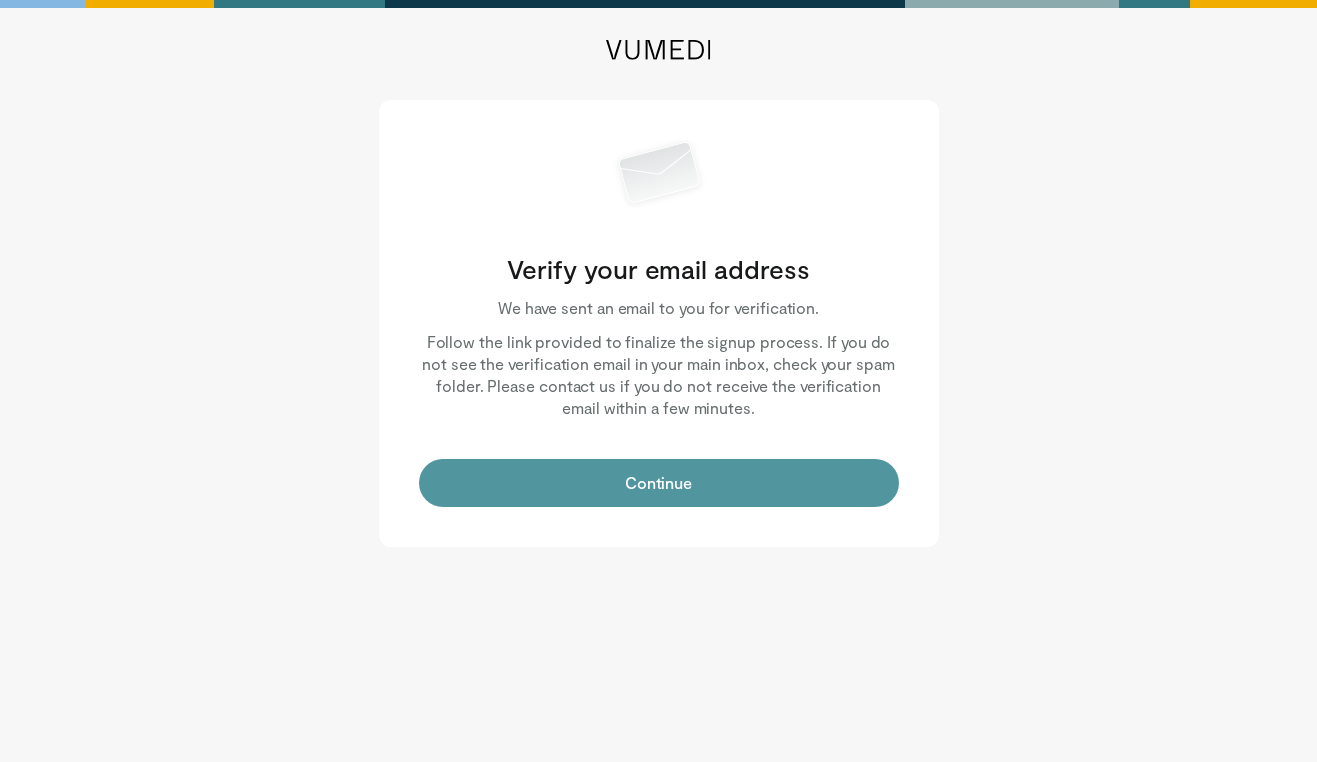 click on "Continue" at bounding box center [659, 483] 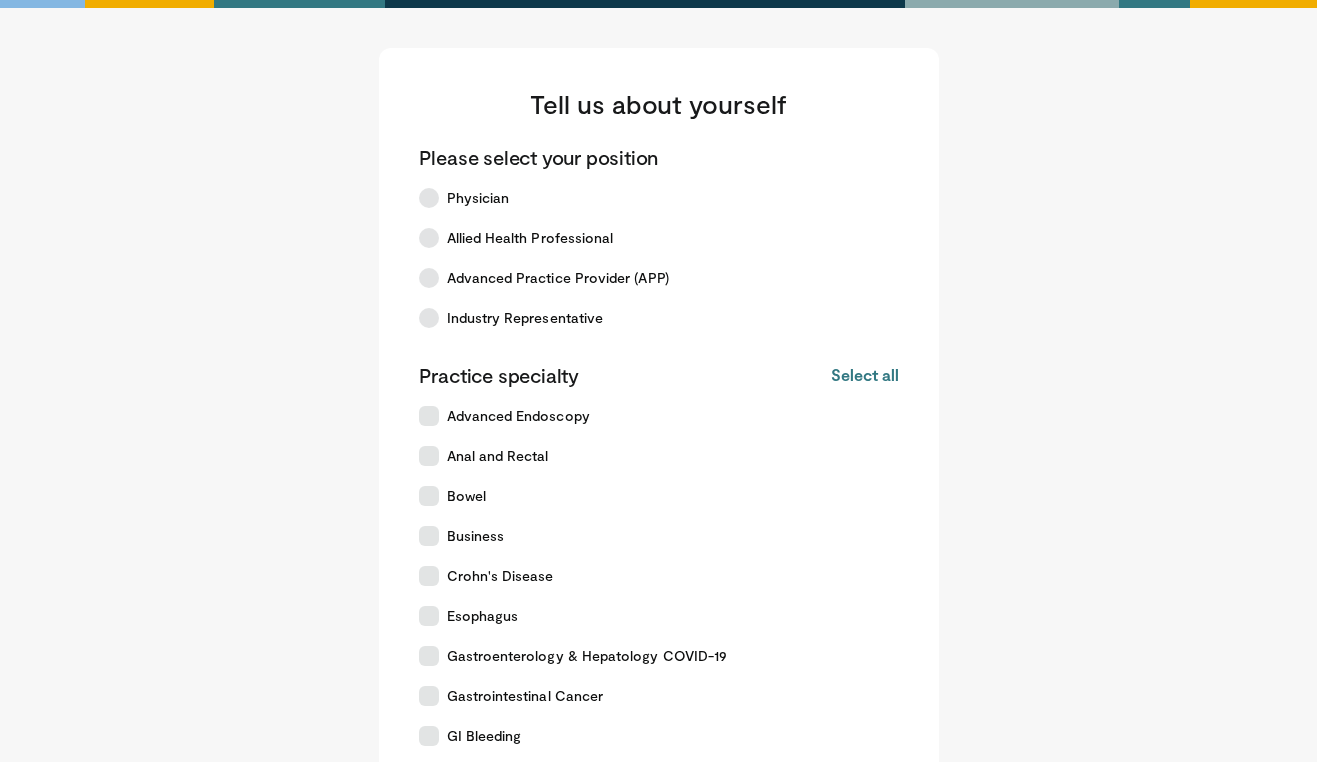 scroll, scrollTop: 0, scrollLeft: 0, axis: both 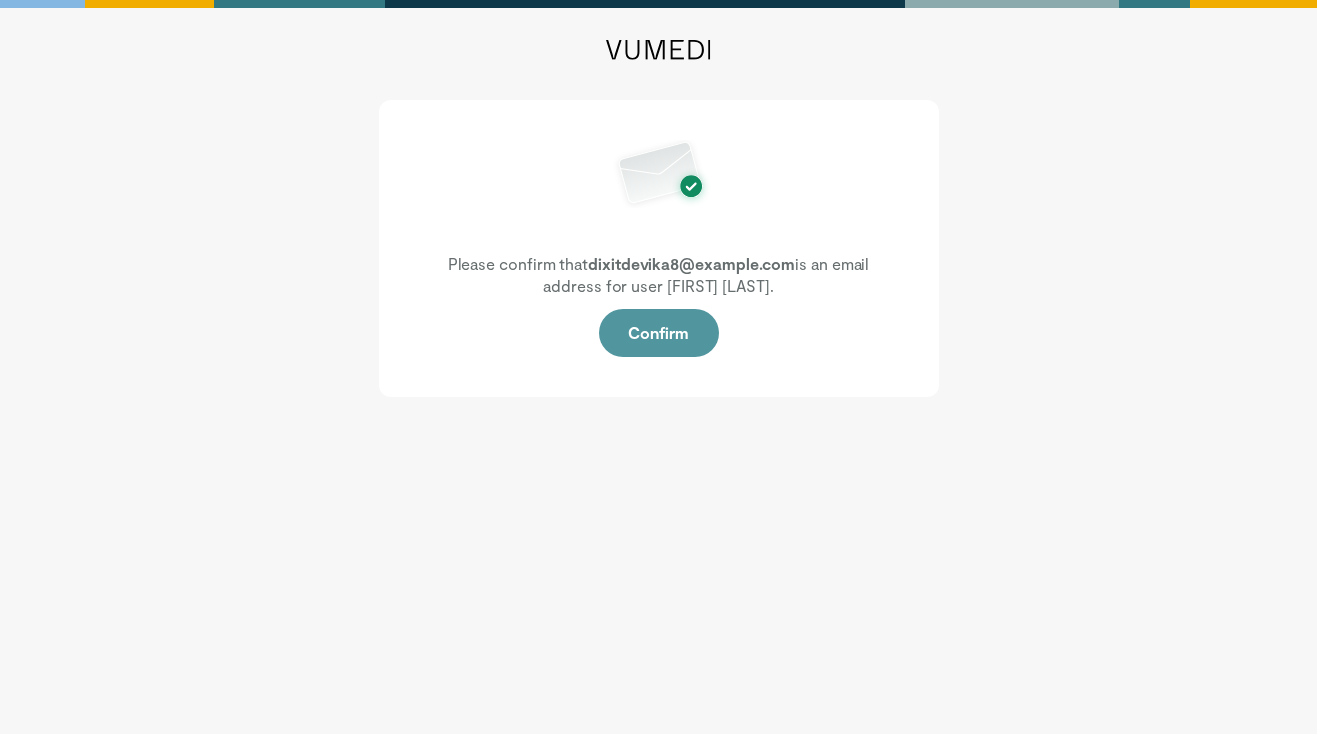 click on "Confirm" at bounding box center [659, 333] 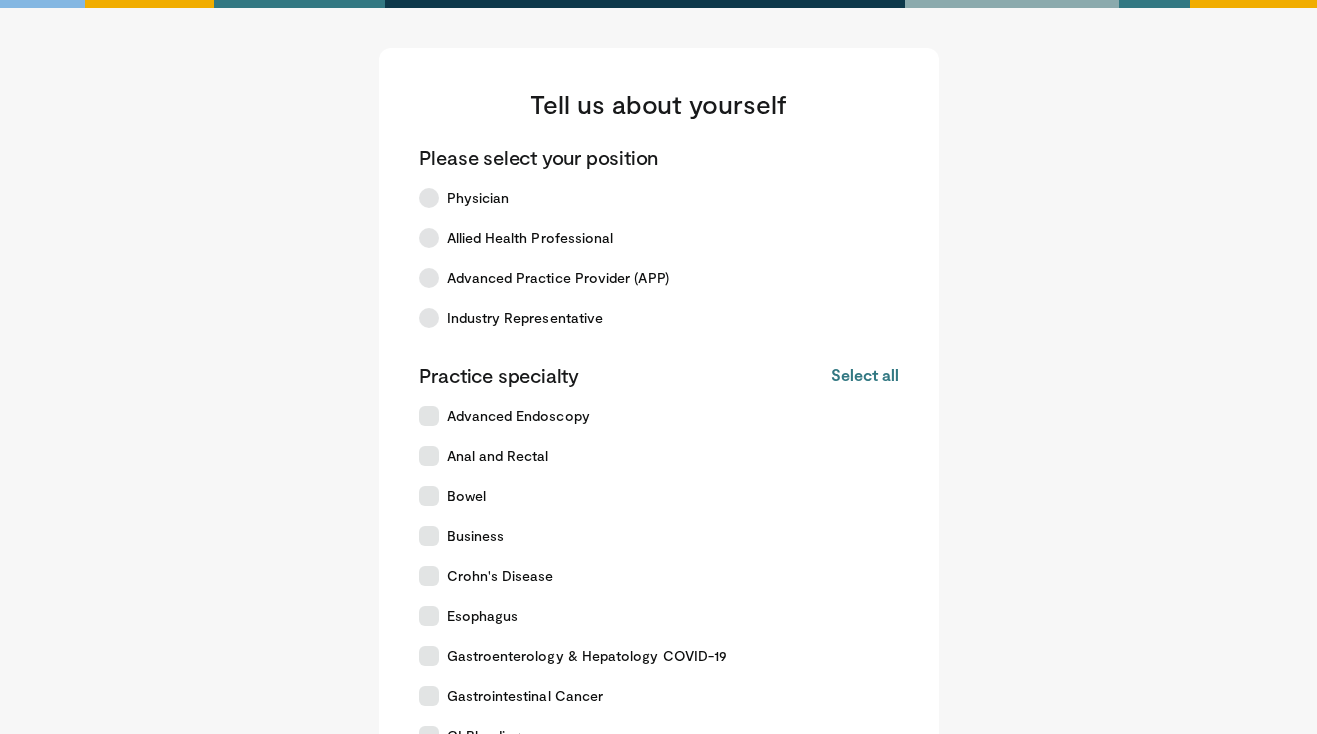 scroll, scrollTop: 0, scrollLeft: 0, axis: both 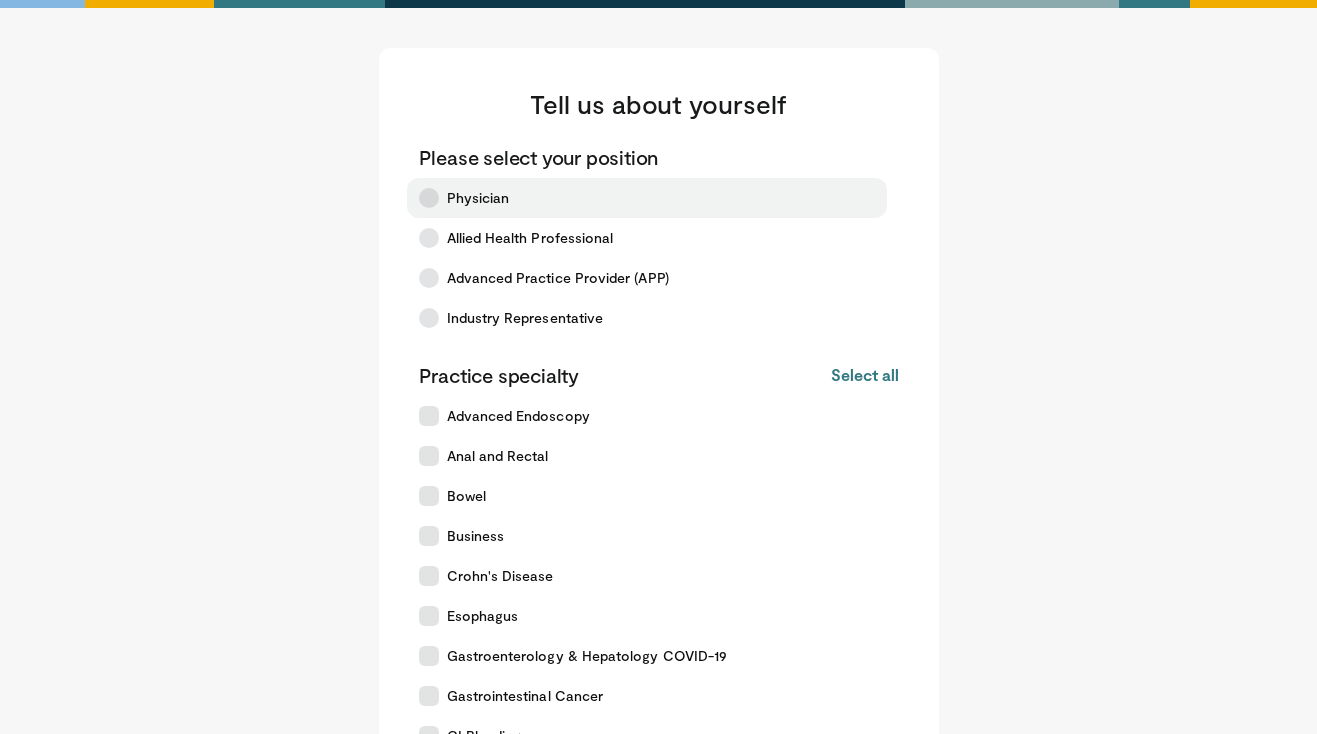 click at bounding box center (429, 198) 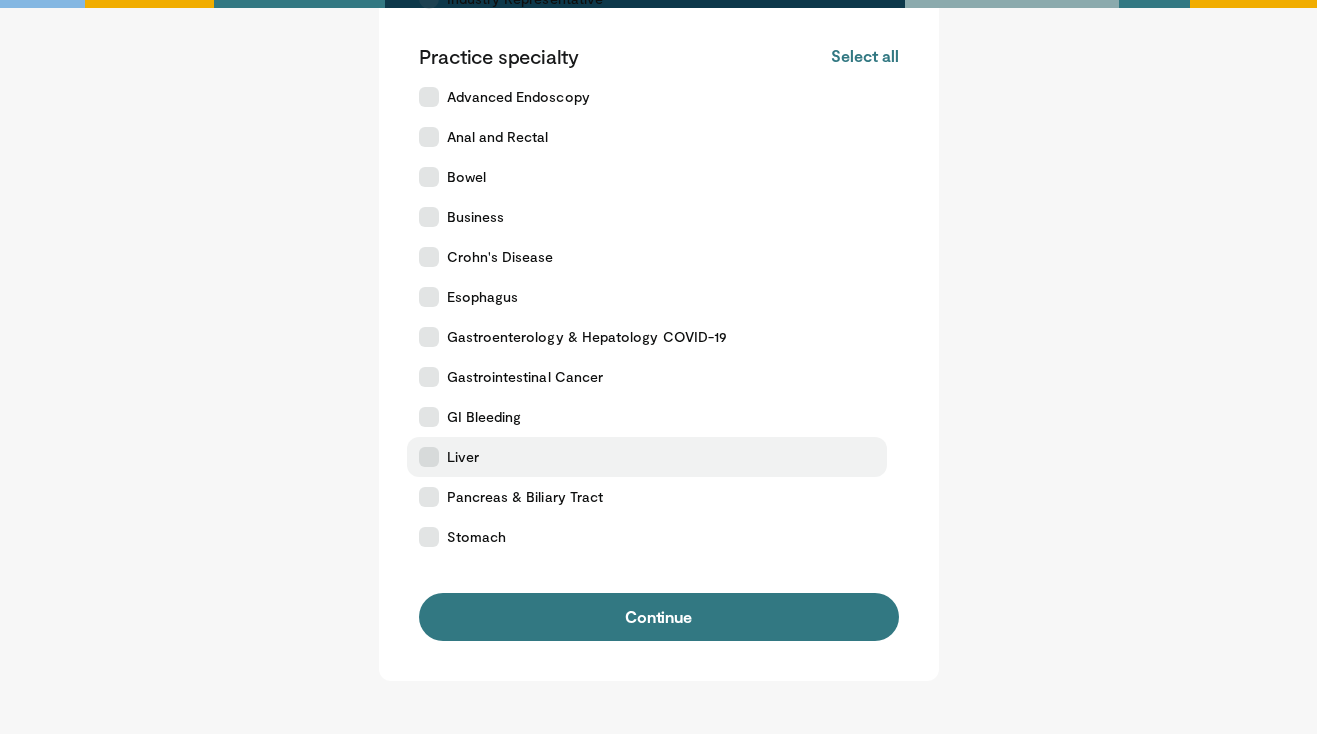 scroll, scrollTop: 293, scrollLeft: 0, axis: vertical 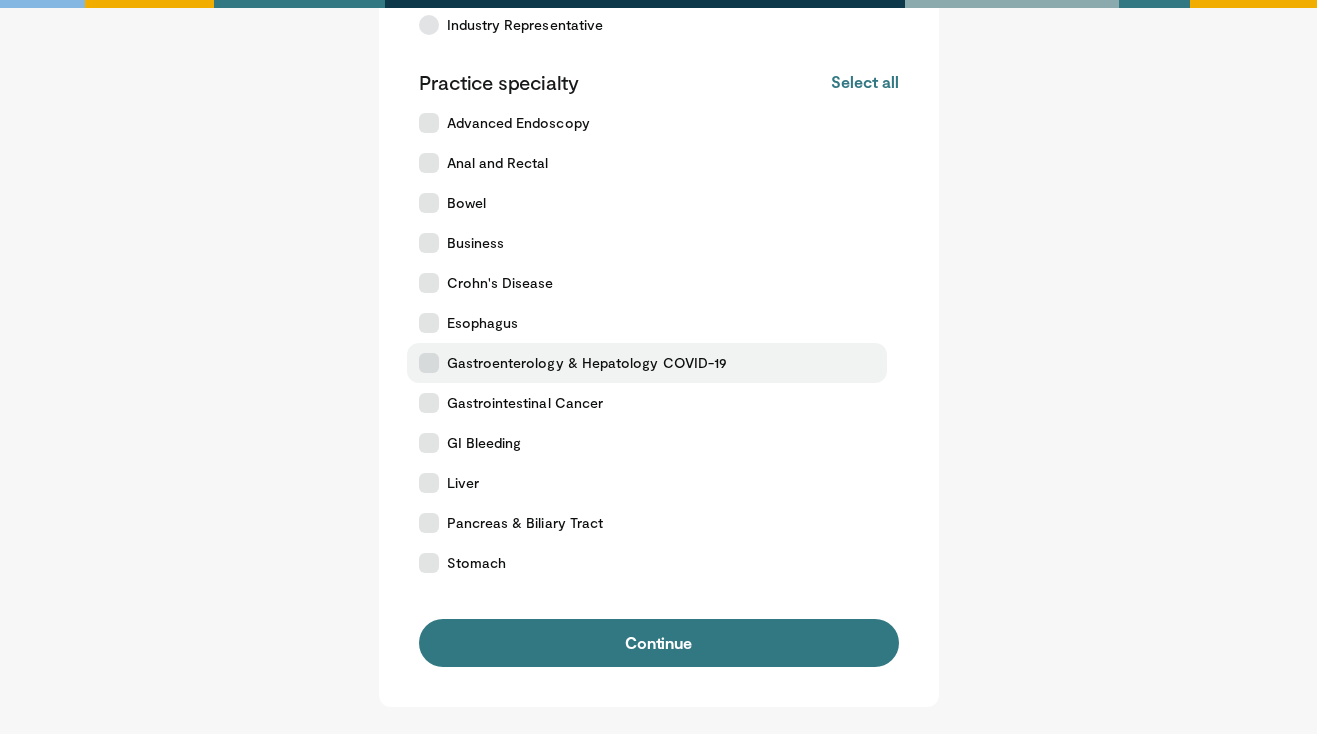 click at bounding box center [429, 363] 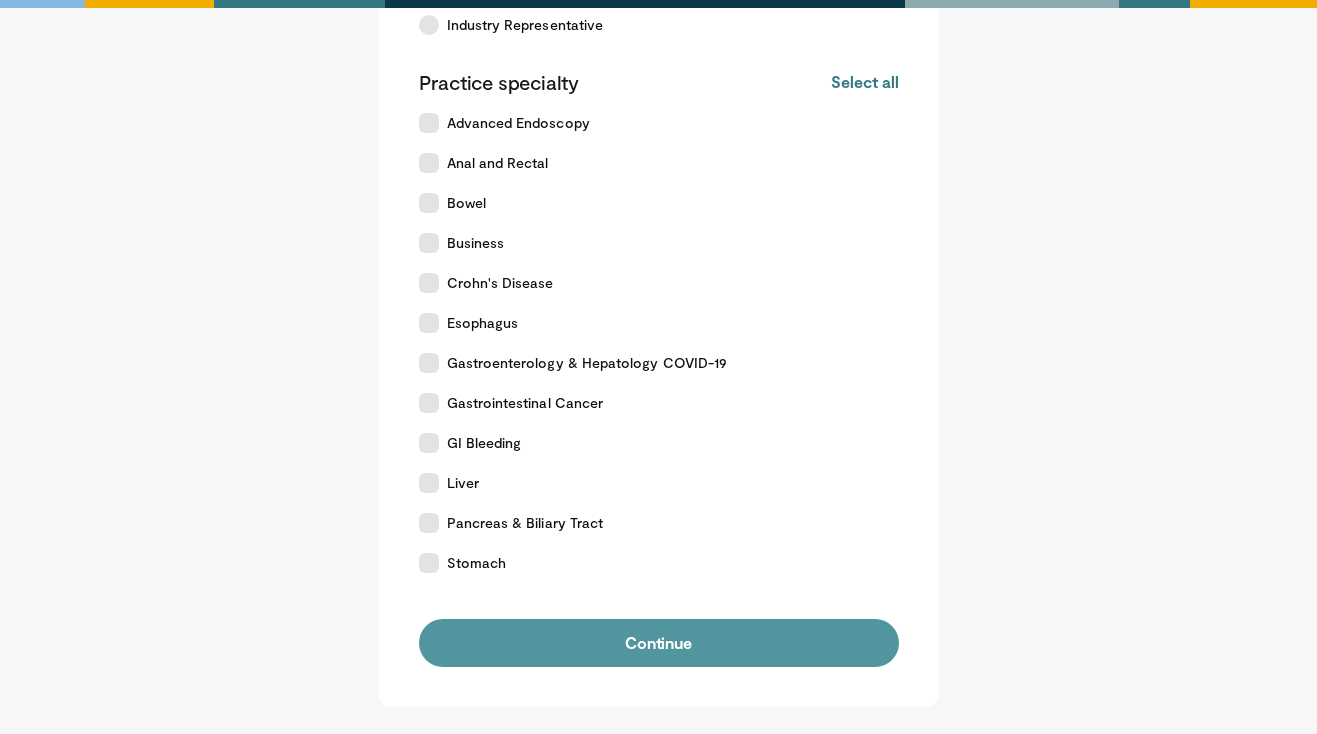 click on "Continue" at bounding box center (659, 643) 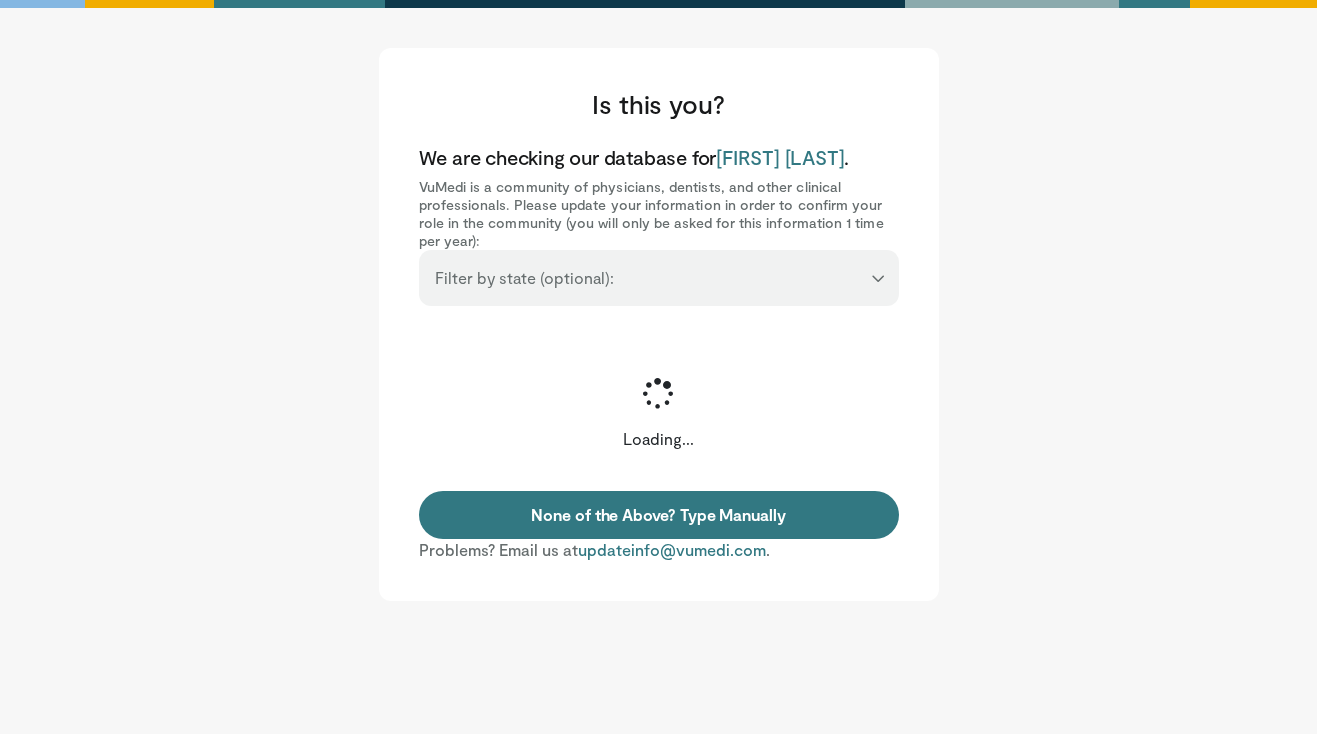 scroll, scrollTop: 0, scrollLeft: 0, axis: both 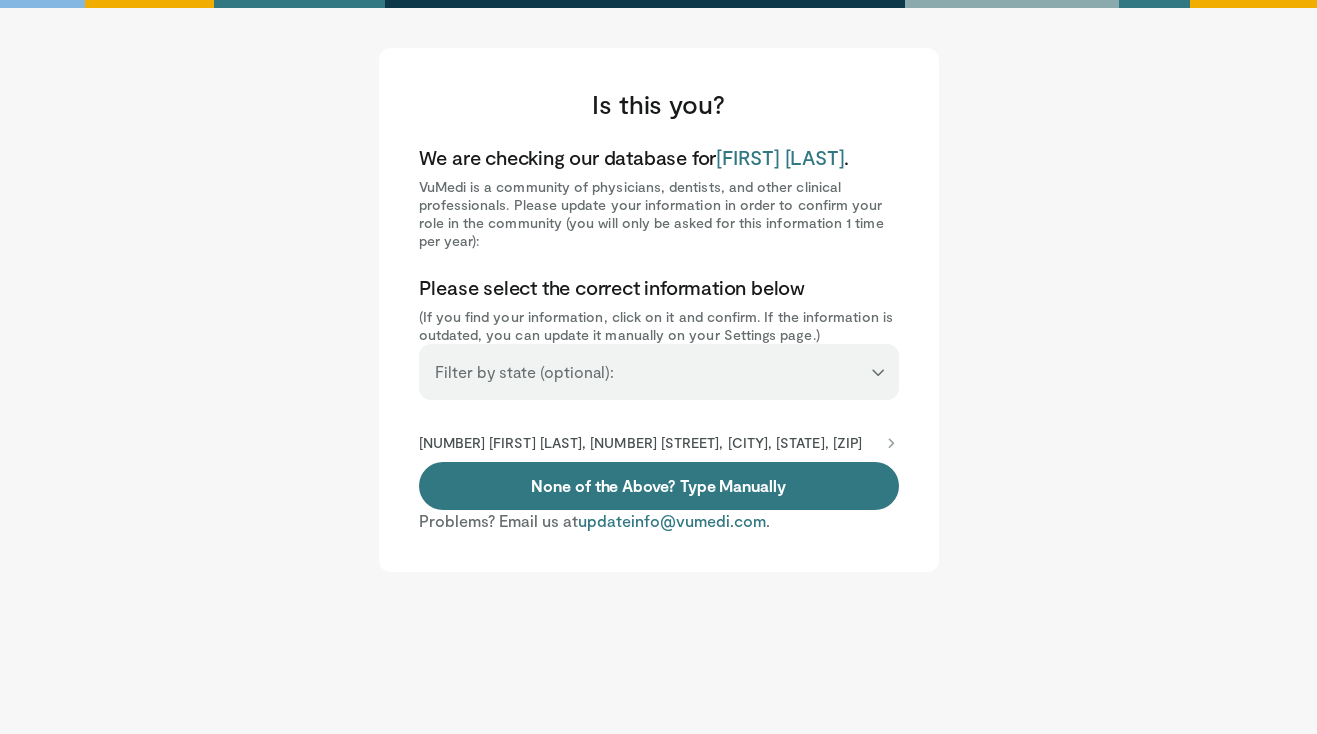 select on "**" 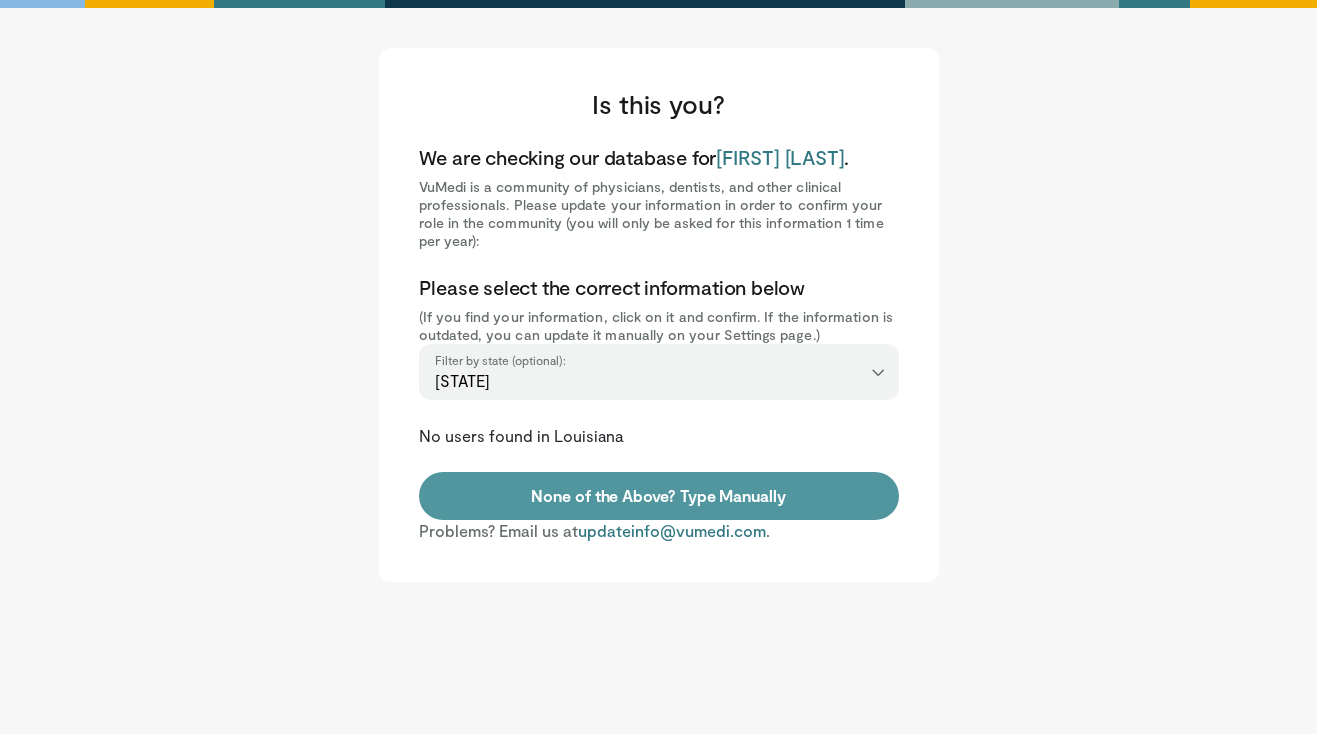 click on "None of the Above? Type Manually" at bounding box center [659, 496] 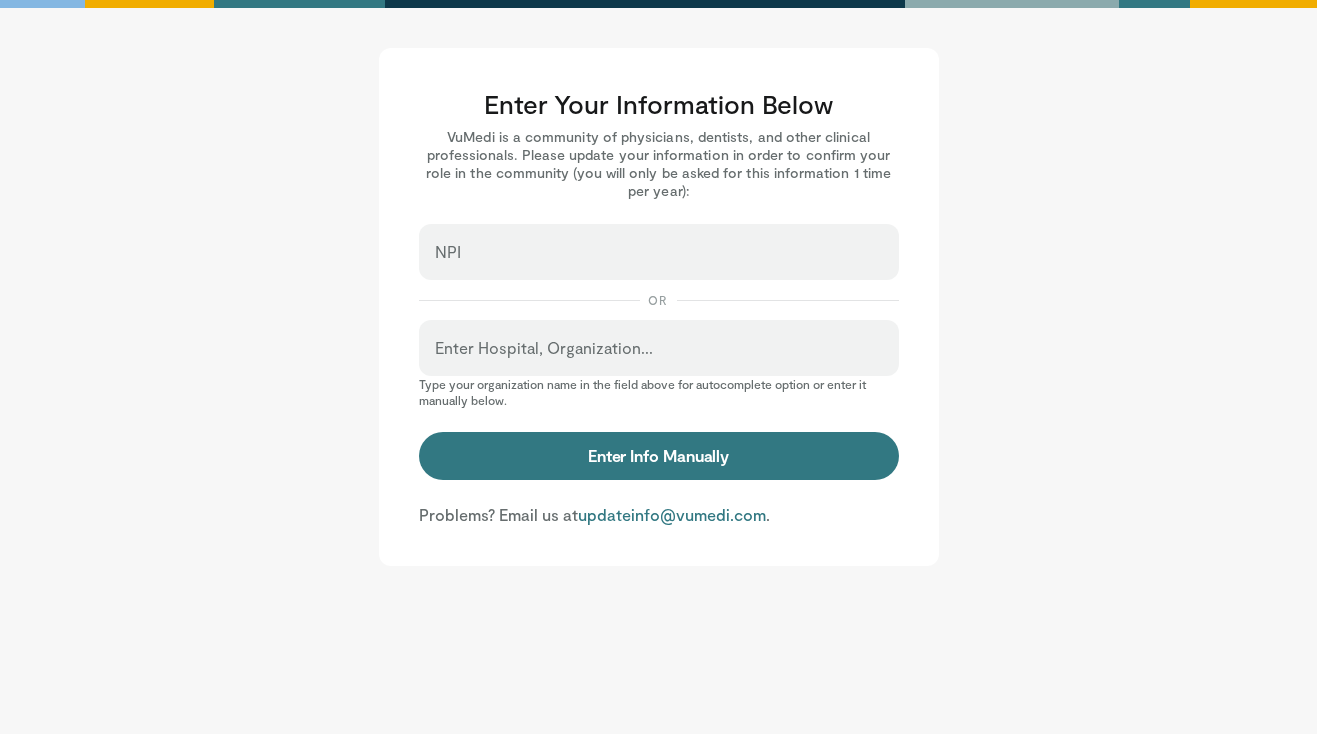 scroll, scrollTop: 0, scrollLeft: 0, axis: both 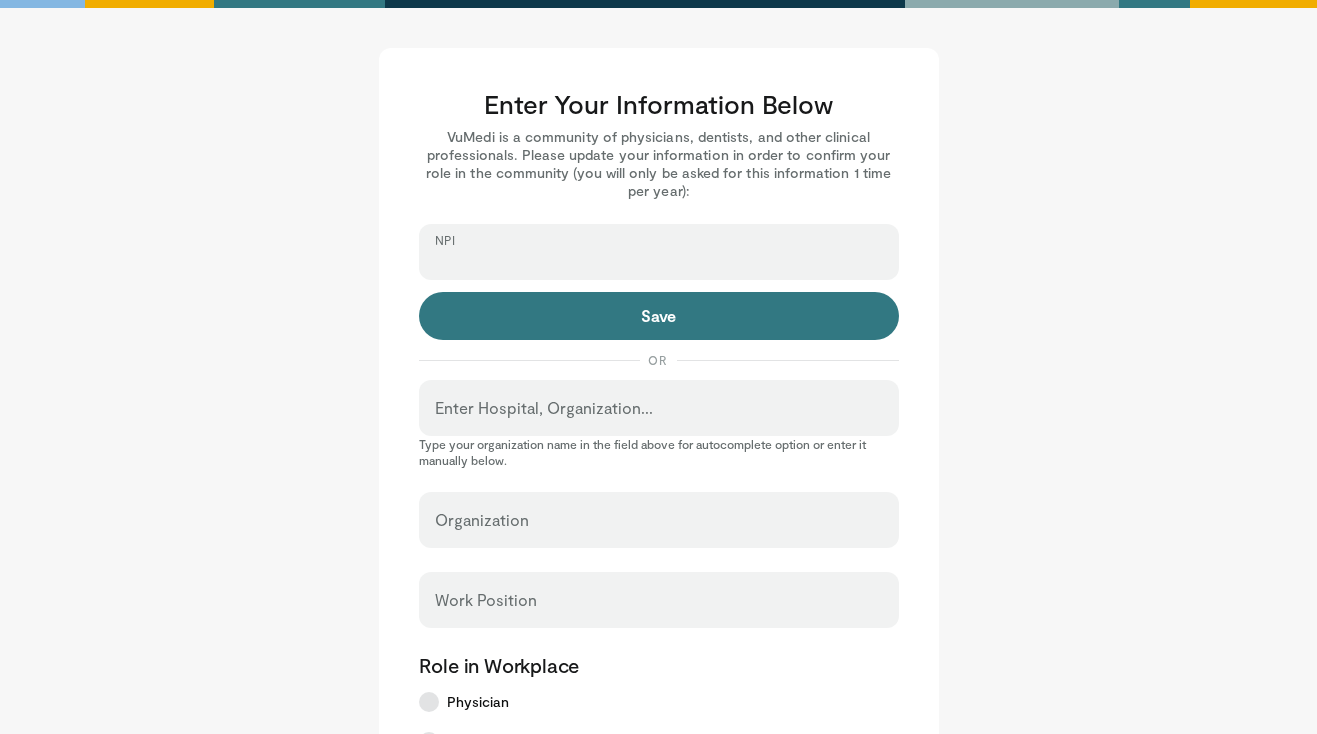 click on "NPI" at bounding box center (659, 261) 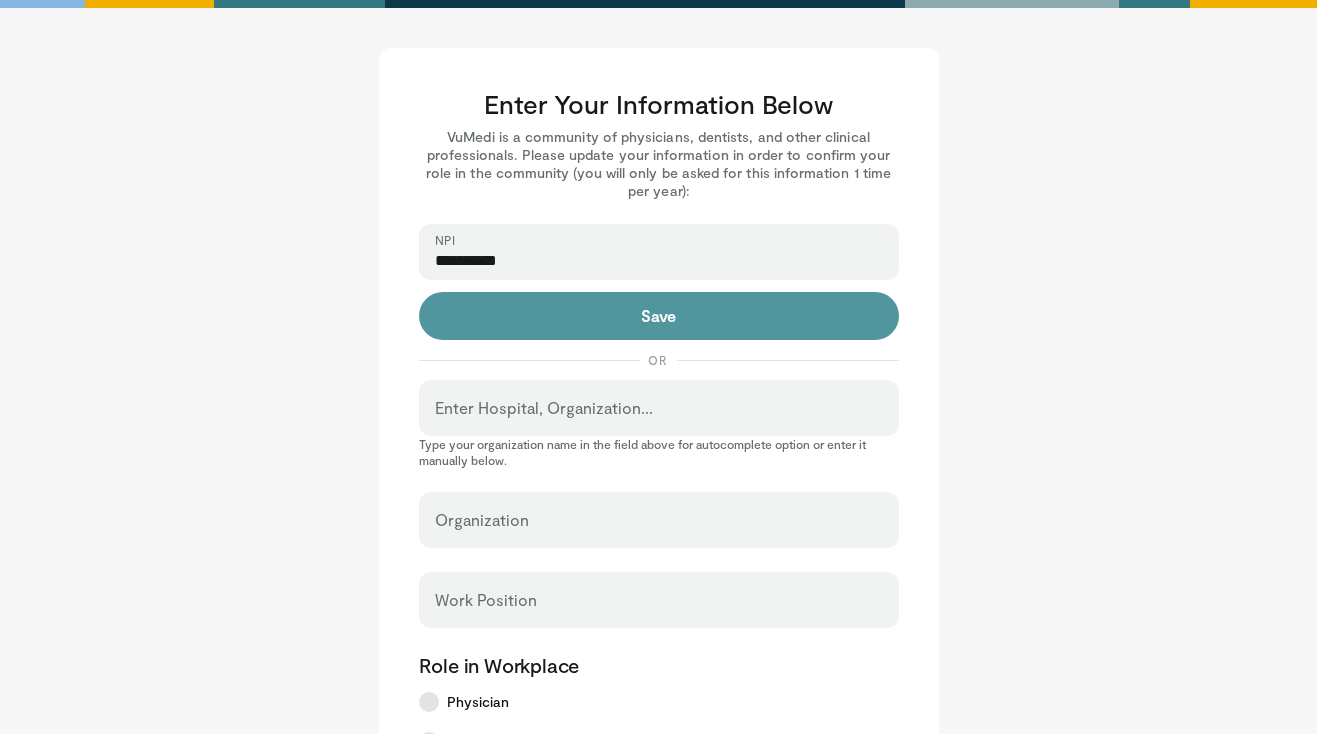 type on "**********" 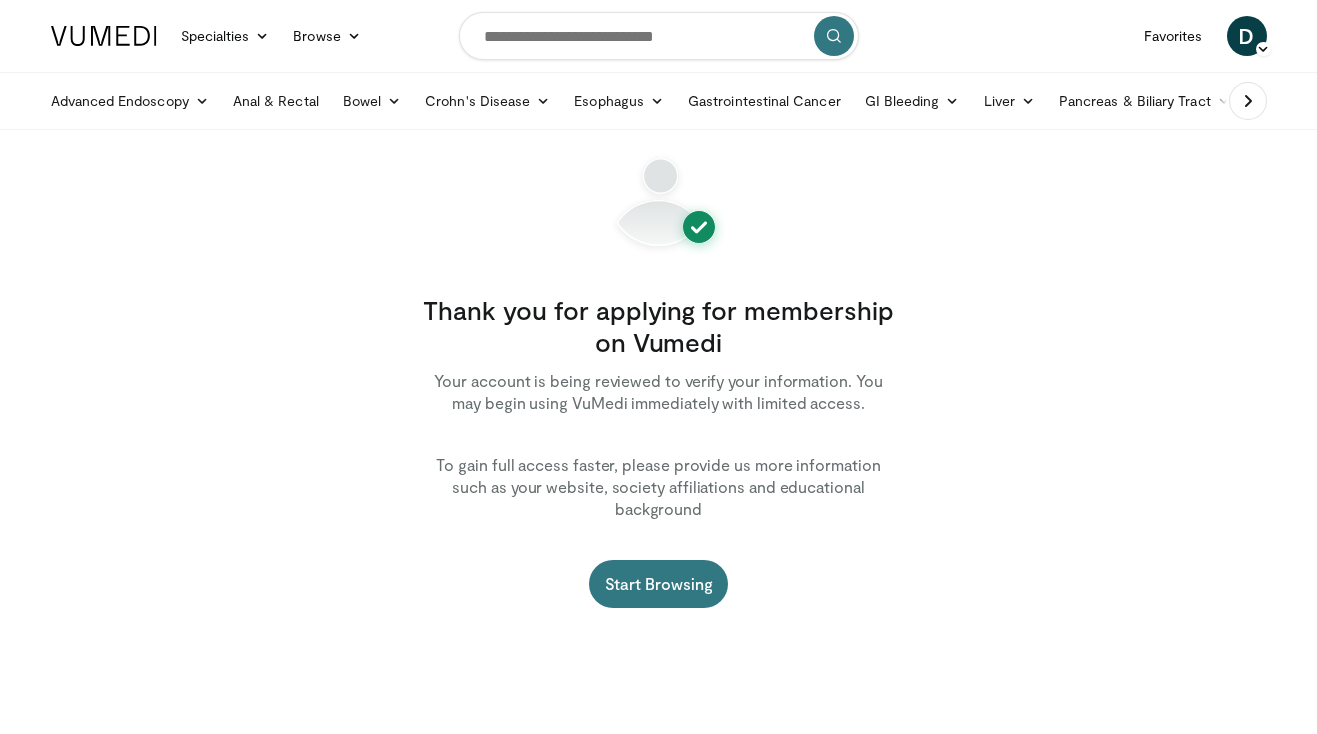 scroll, scrollTop: 0, scrollLeft: 0, axis: both 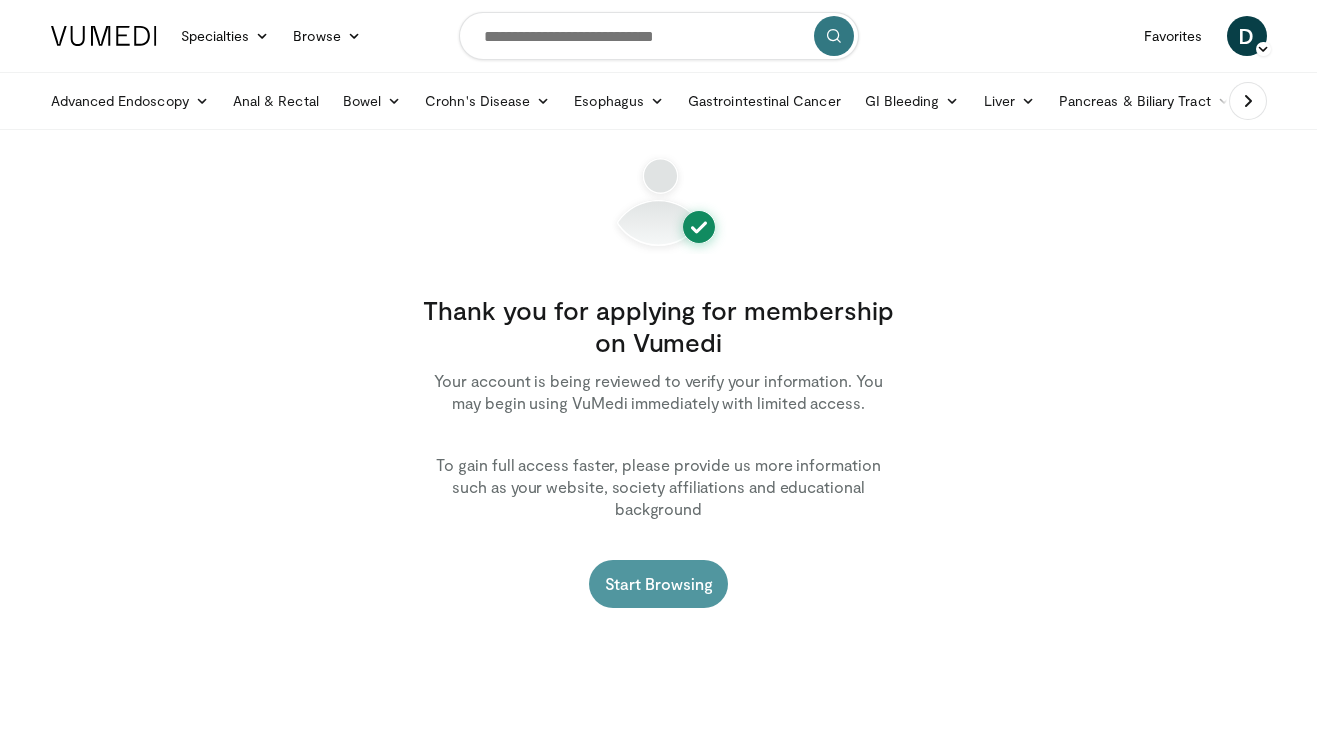 click on "Start Browsing" at bounding box center [659, 584] 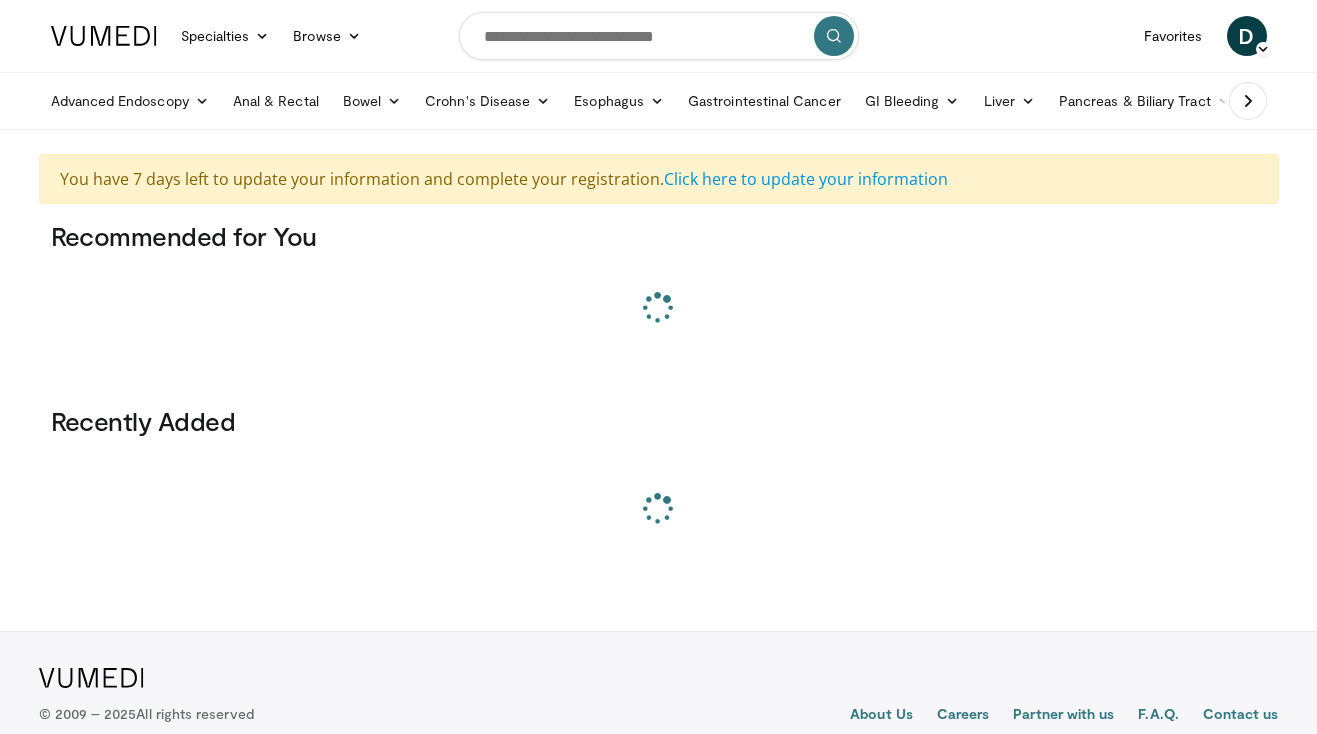scroll, scrollTop: 0, scrollLeft: 0, axis: both 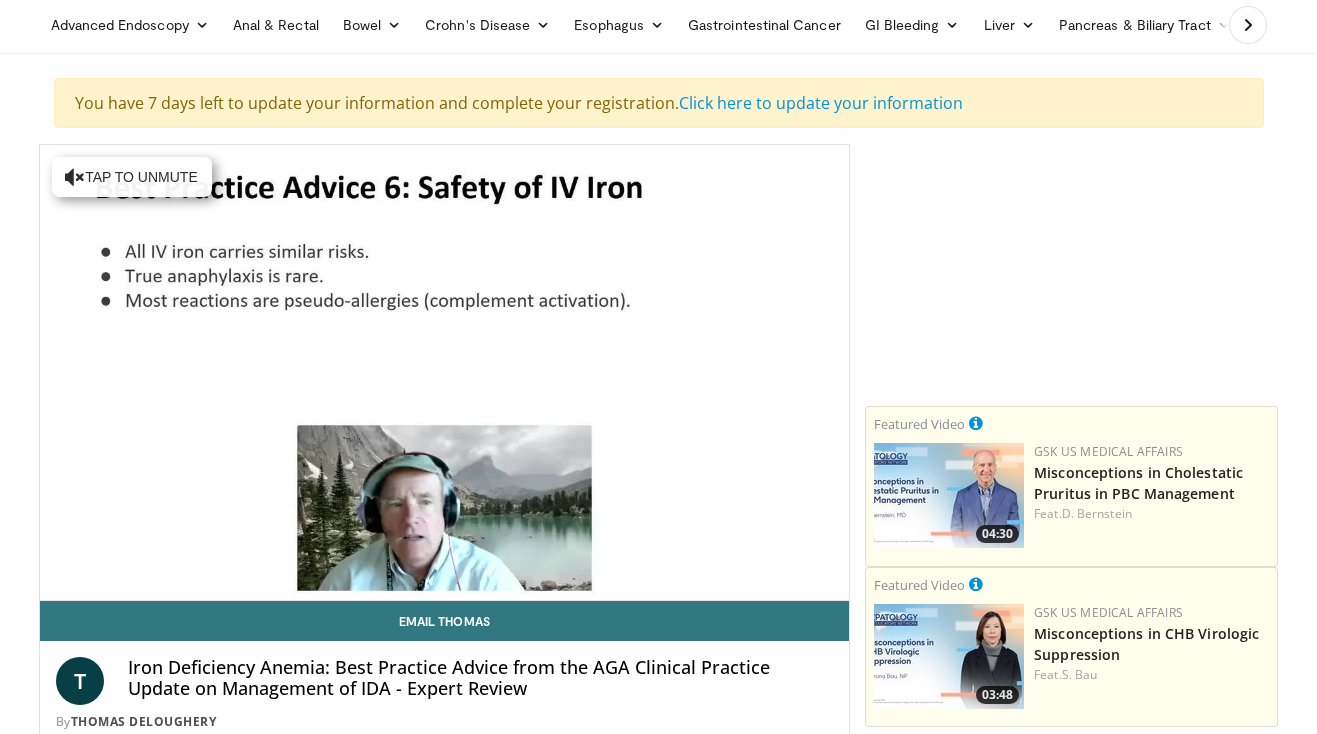 click at bounding box center [444, 372] 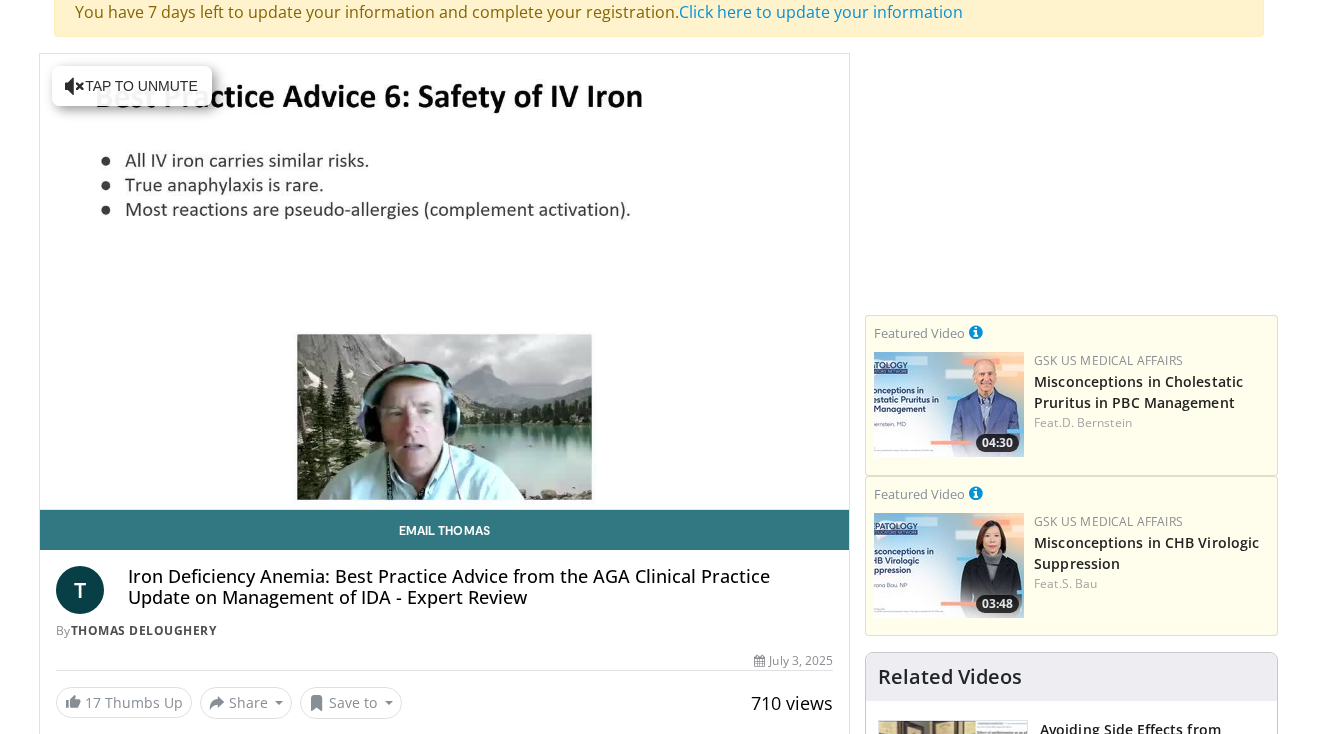 scroll, scrollTop: 171, scrollLeft: 0, axis: vertical 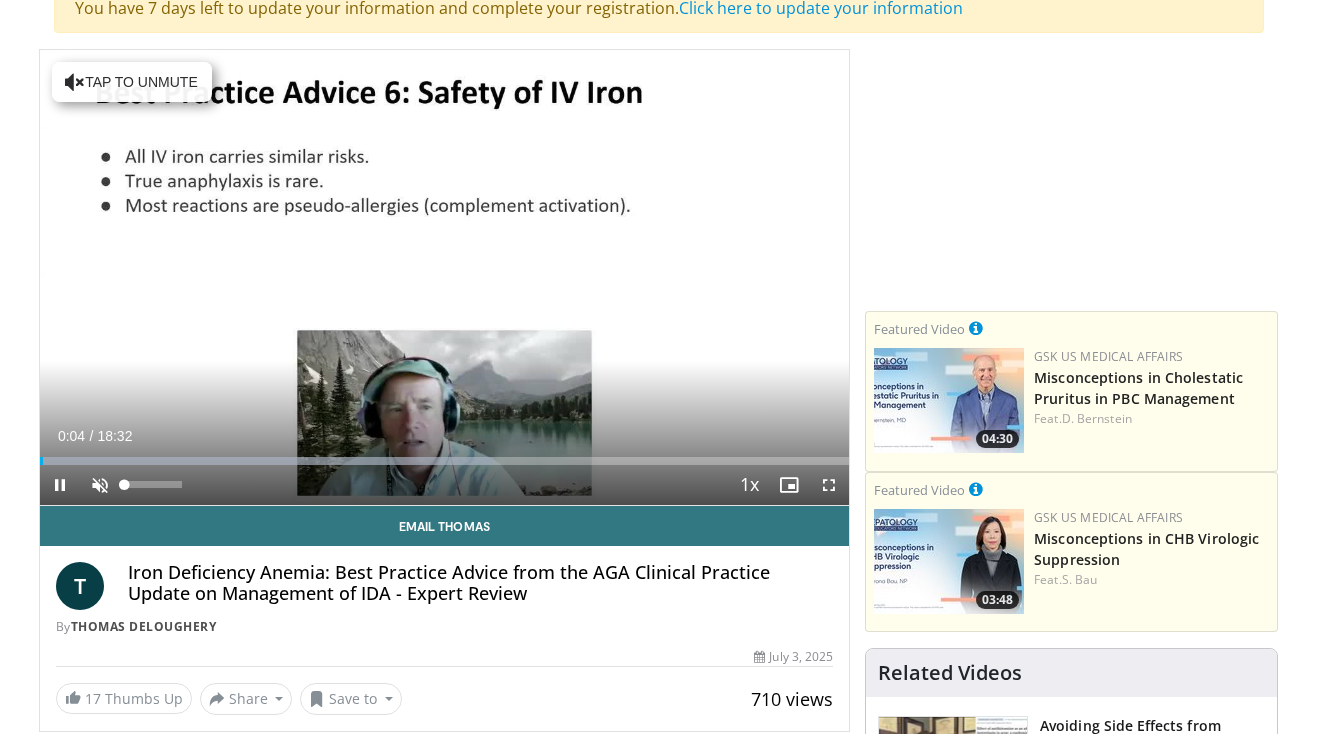 click at bounding box center [100, 485] 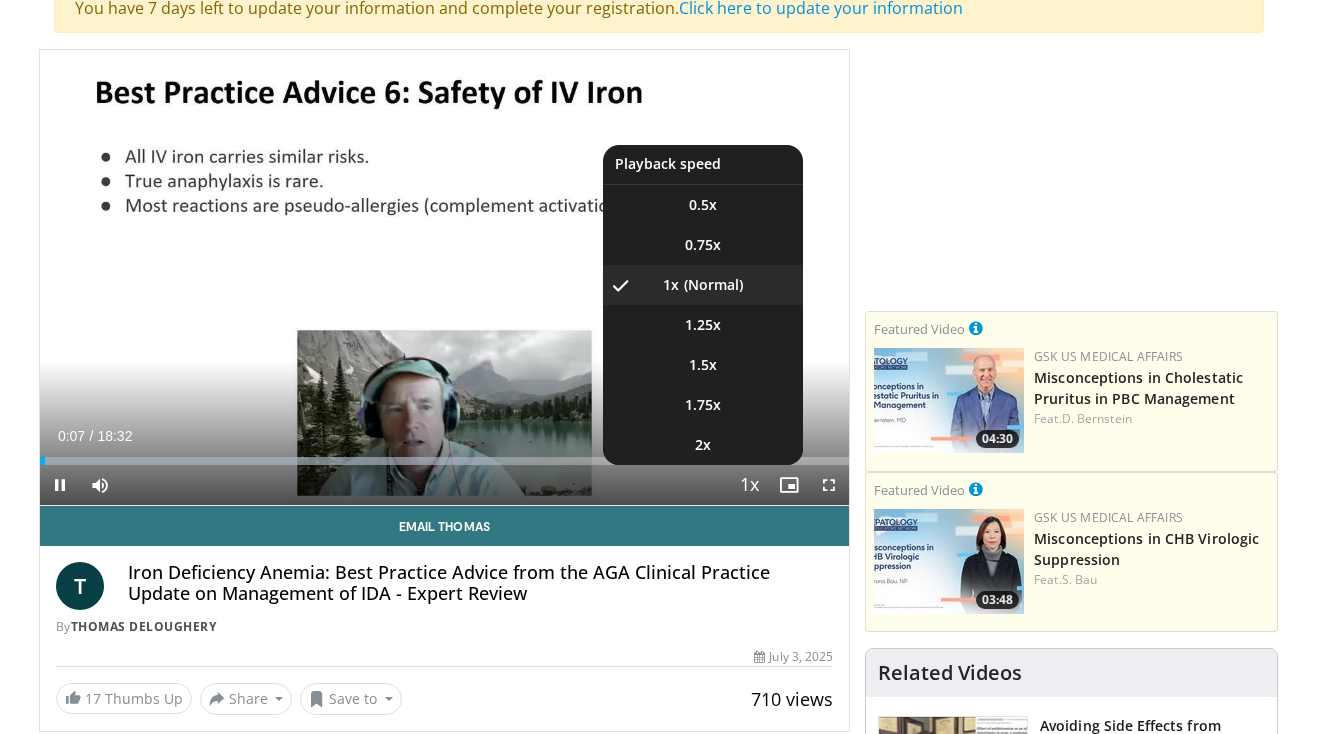 click at bounding box center (749, 486) 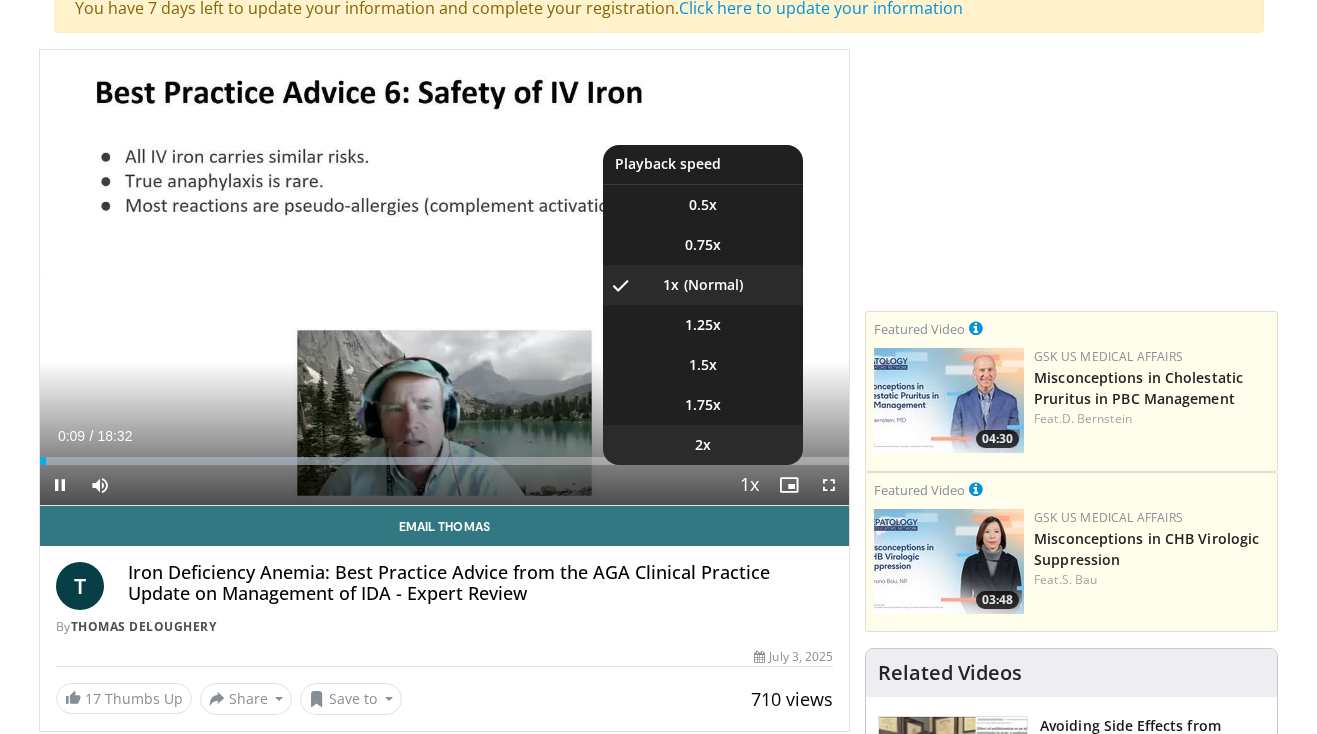 click on "2x" at bounding box center [703, 445] 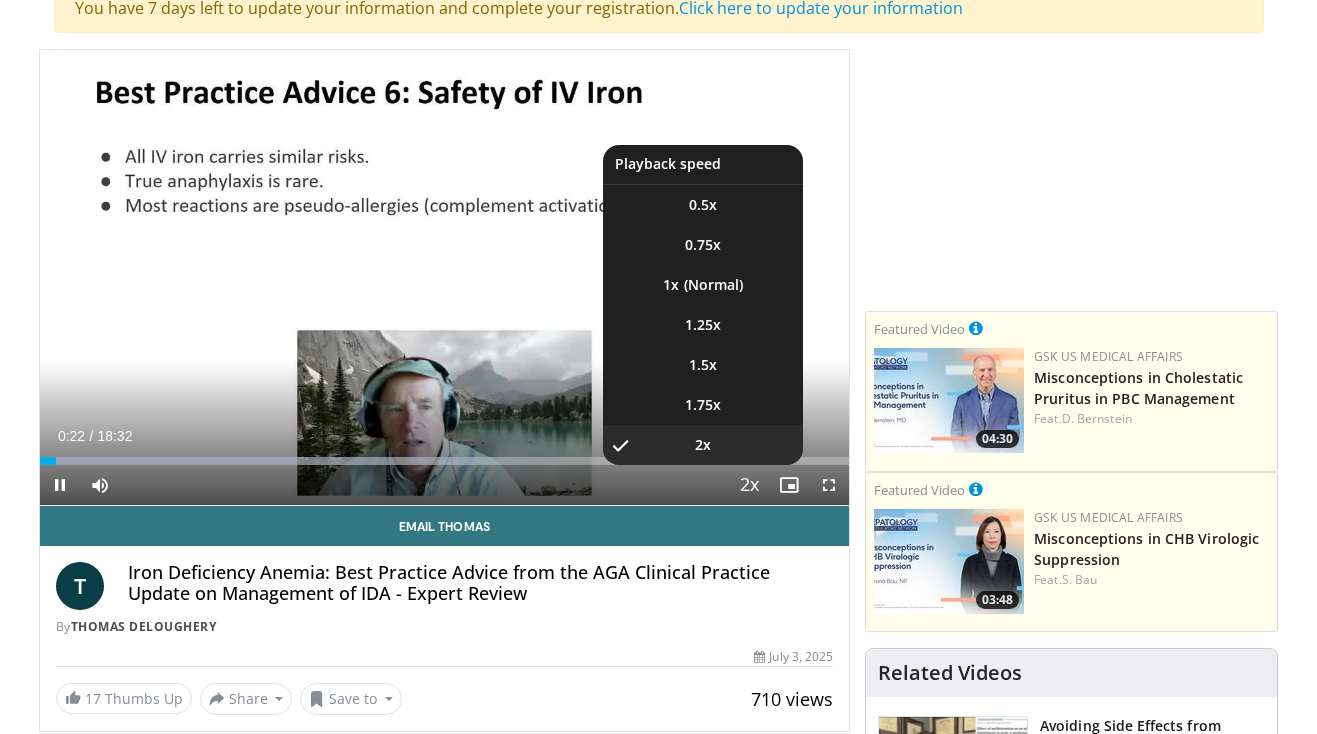 click at bounding box center [749, 486] 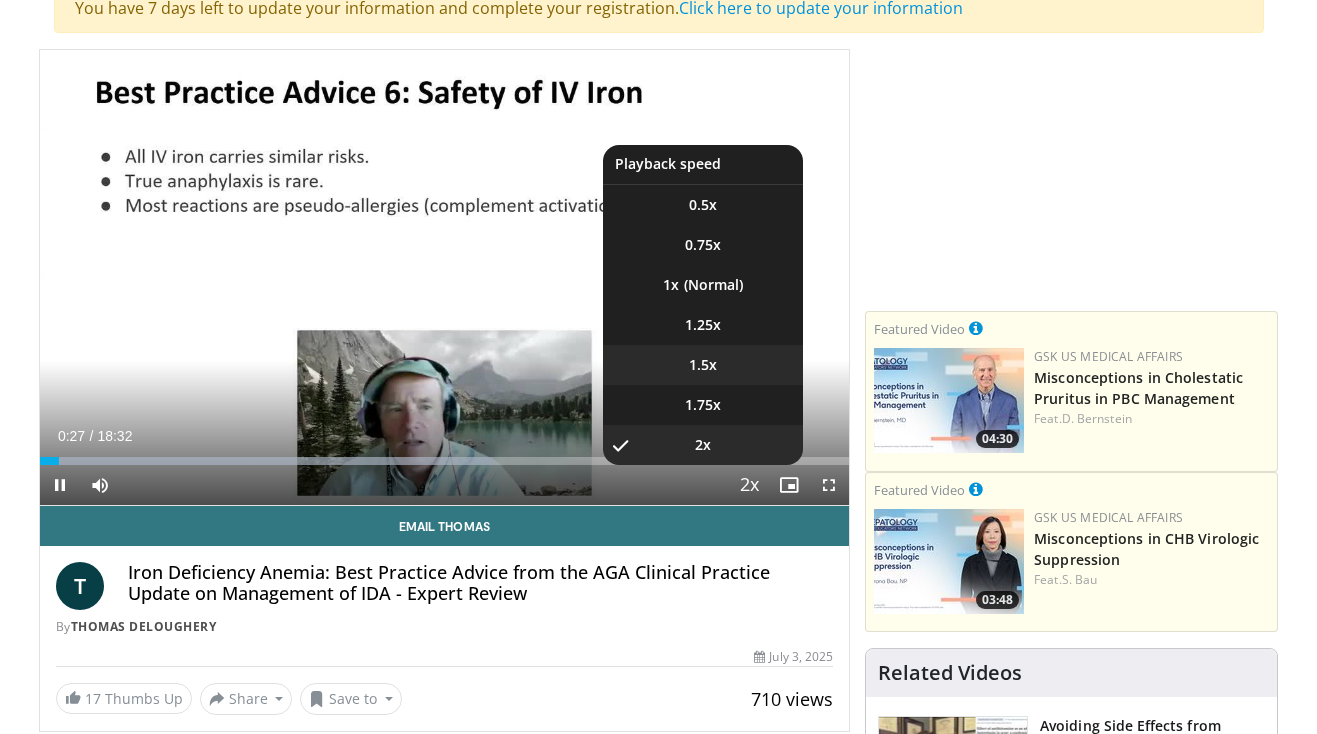 click on "1.5x" at bounding box center (703, 365) 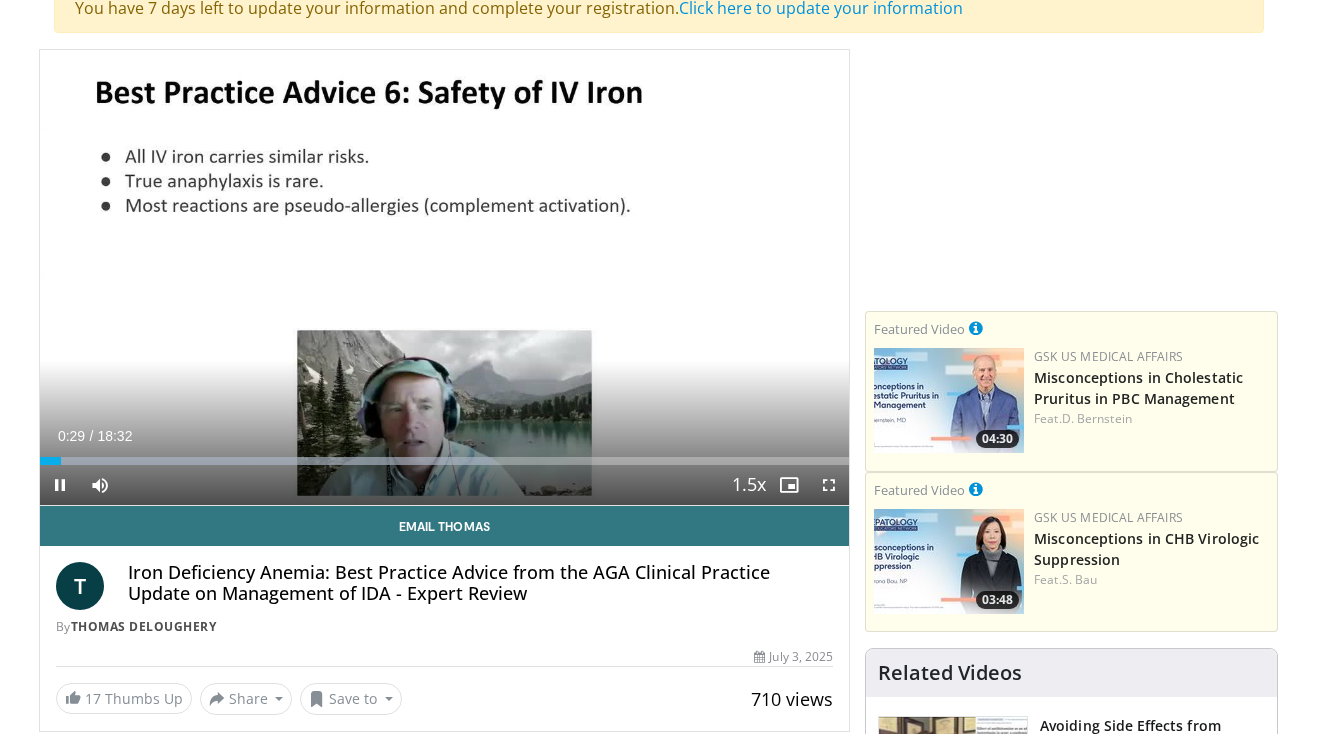 click at bounding box center [829, 485] 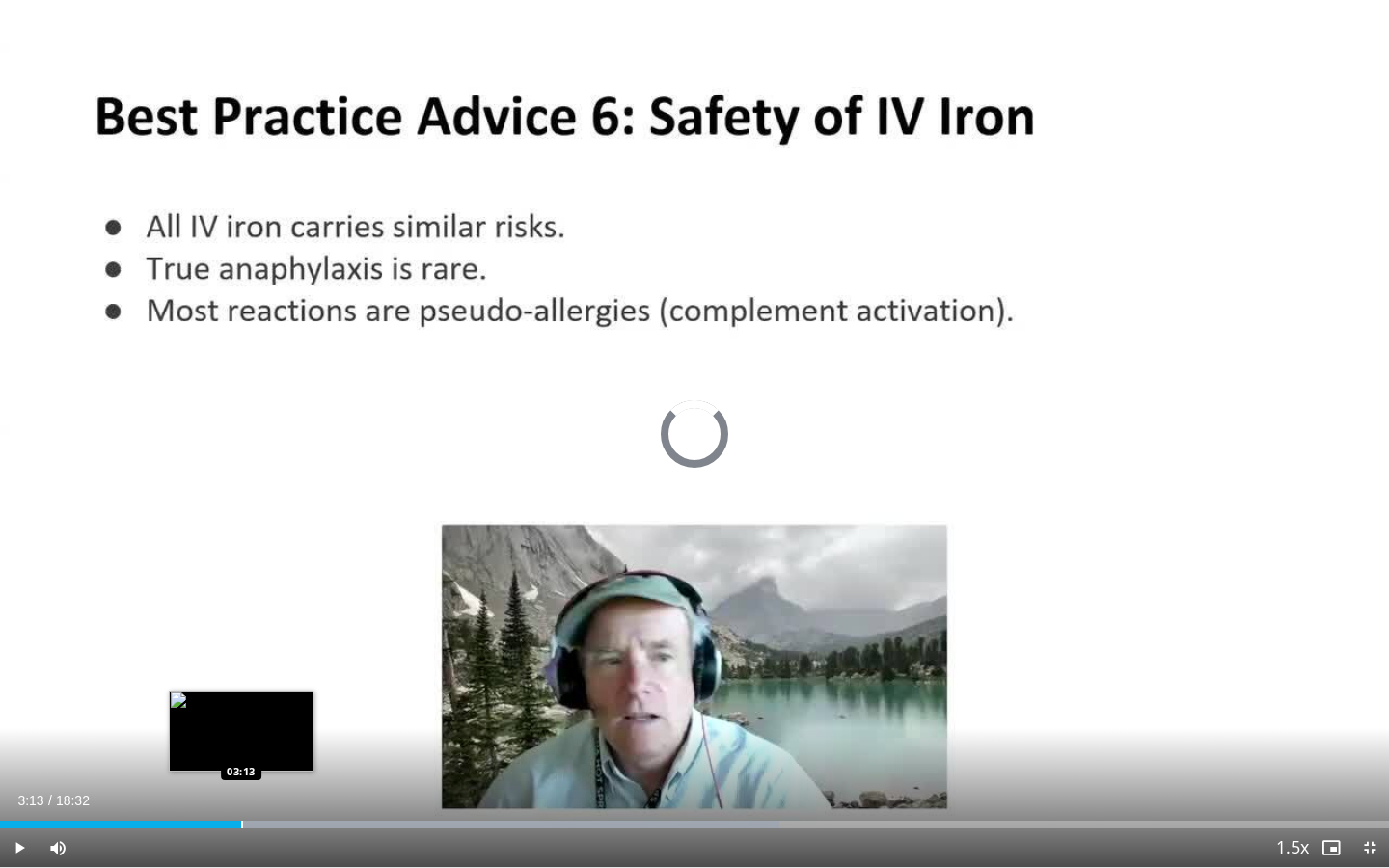 click at bounding box center [242, 825] 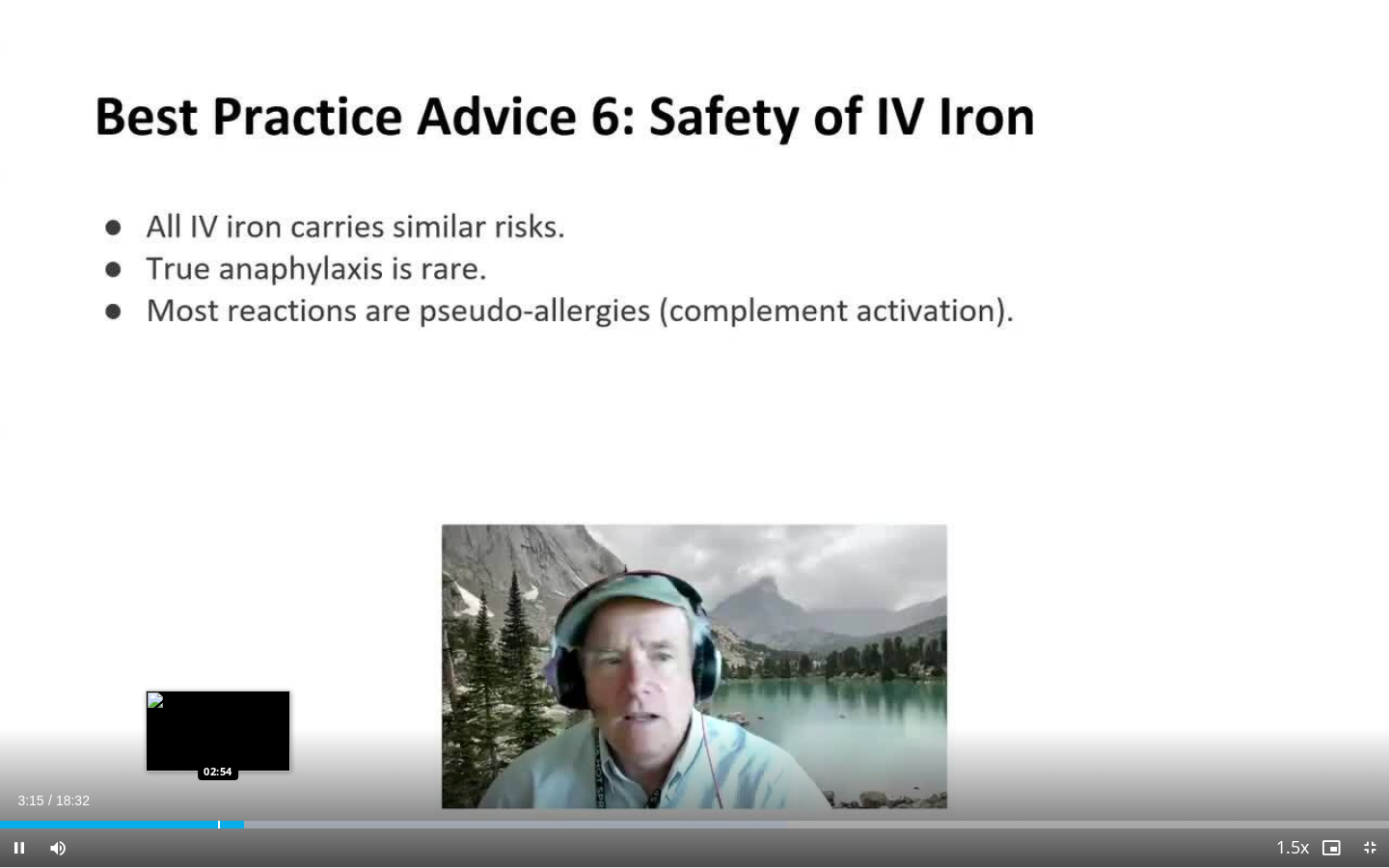 click at bounding box center (219, 825) 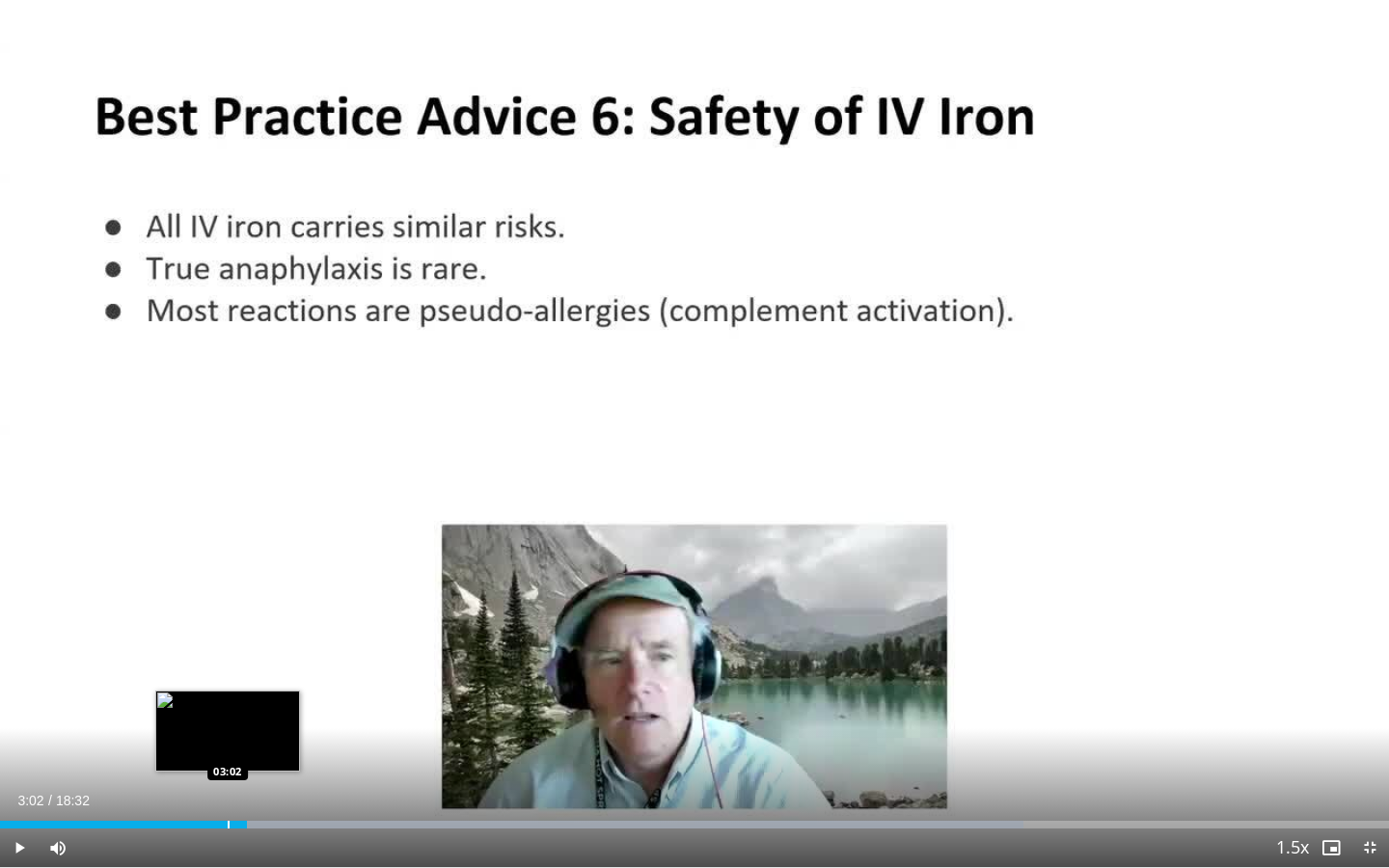 click at bounding box center (229, 825) 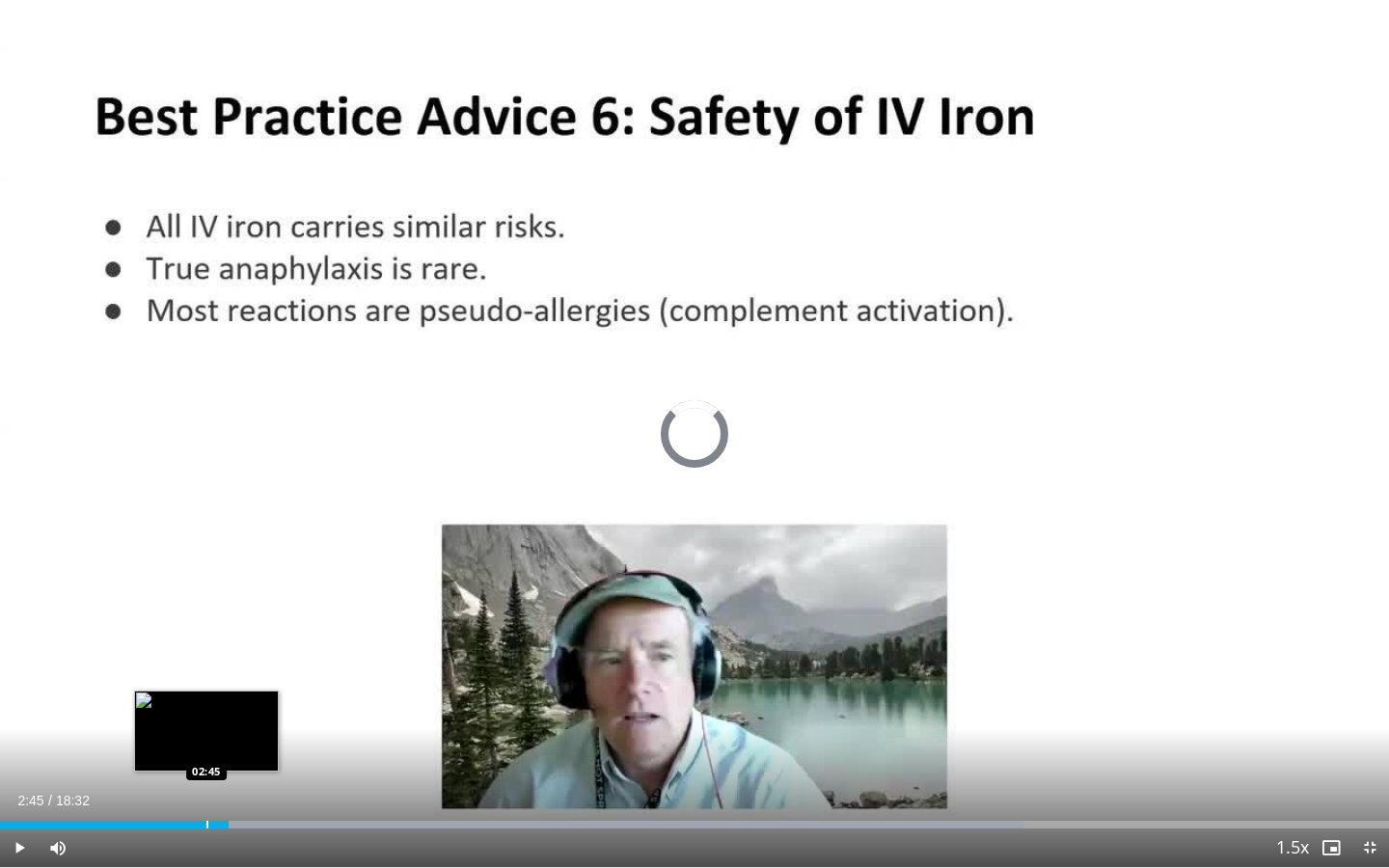 click at bounding box center (207, 825) 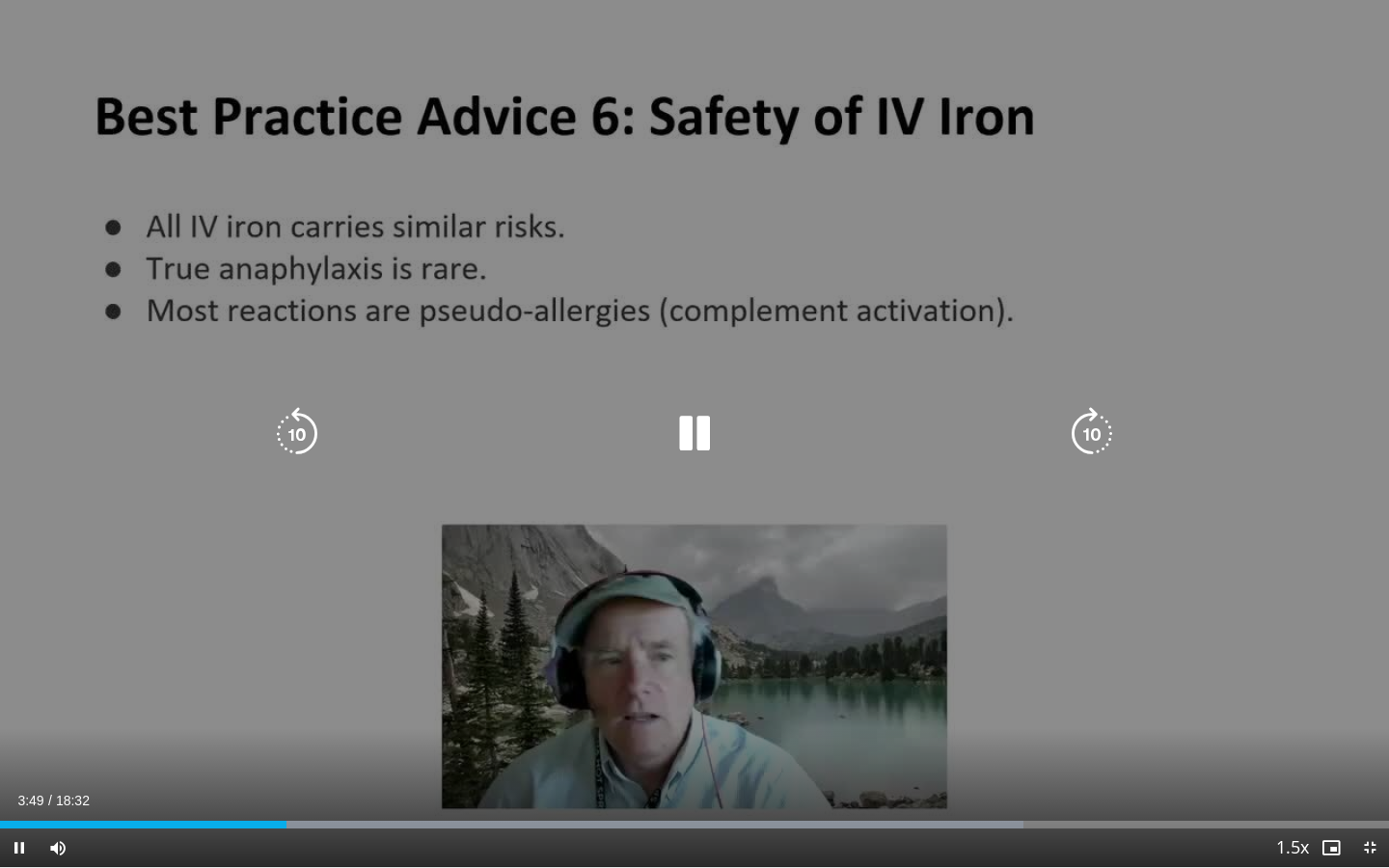 click at bounding box center (694, 434) 